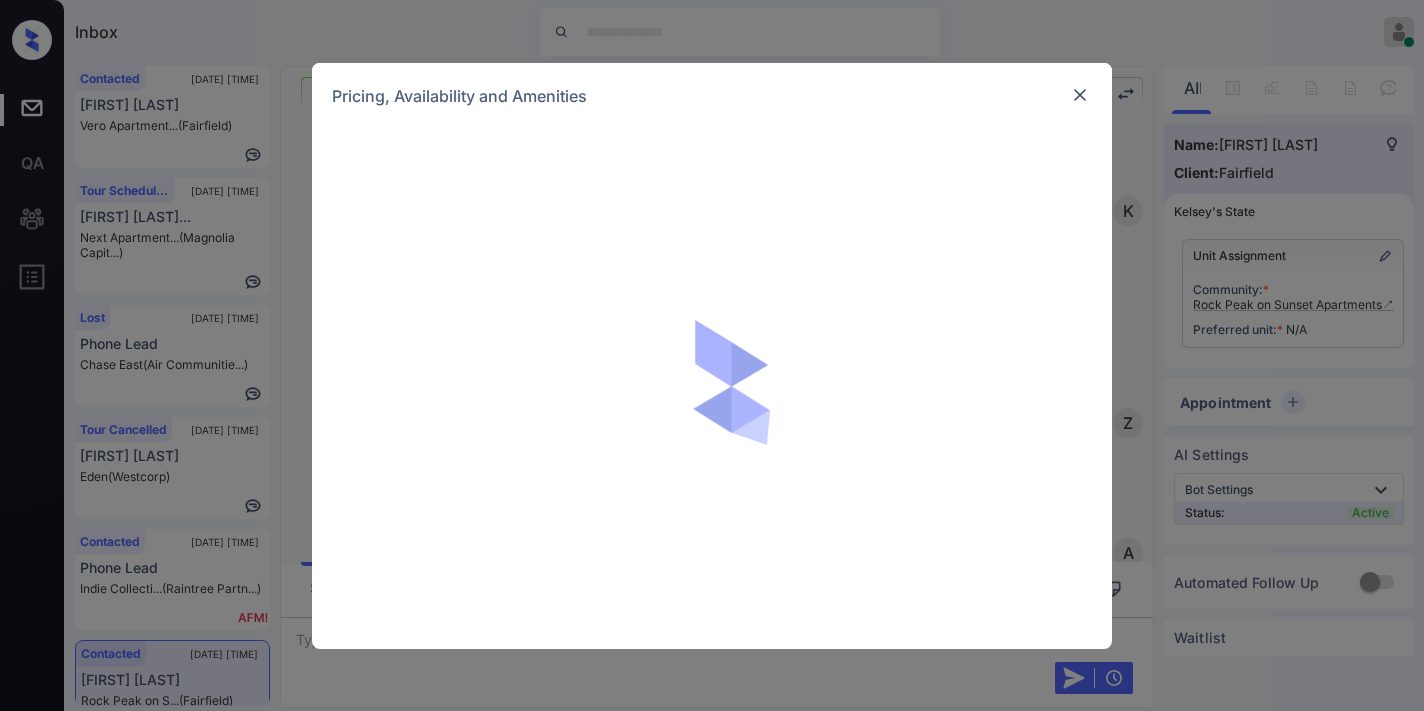 scroll, scrollTop: 0, scrollLeft: 0, axis: both 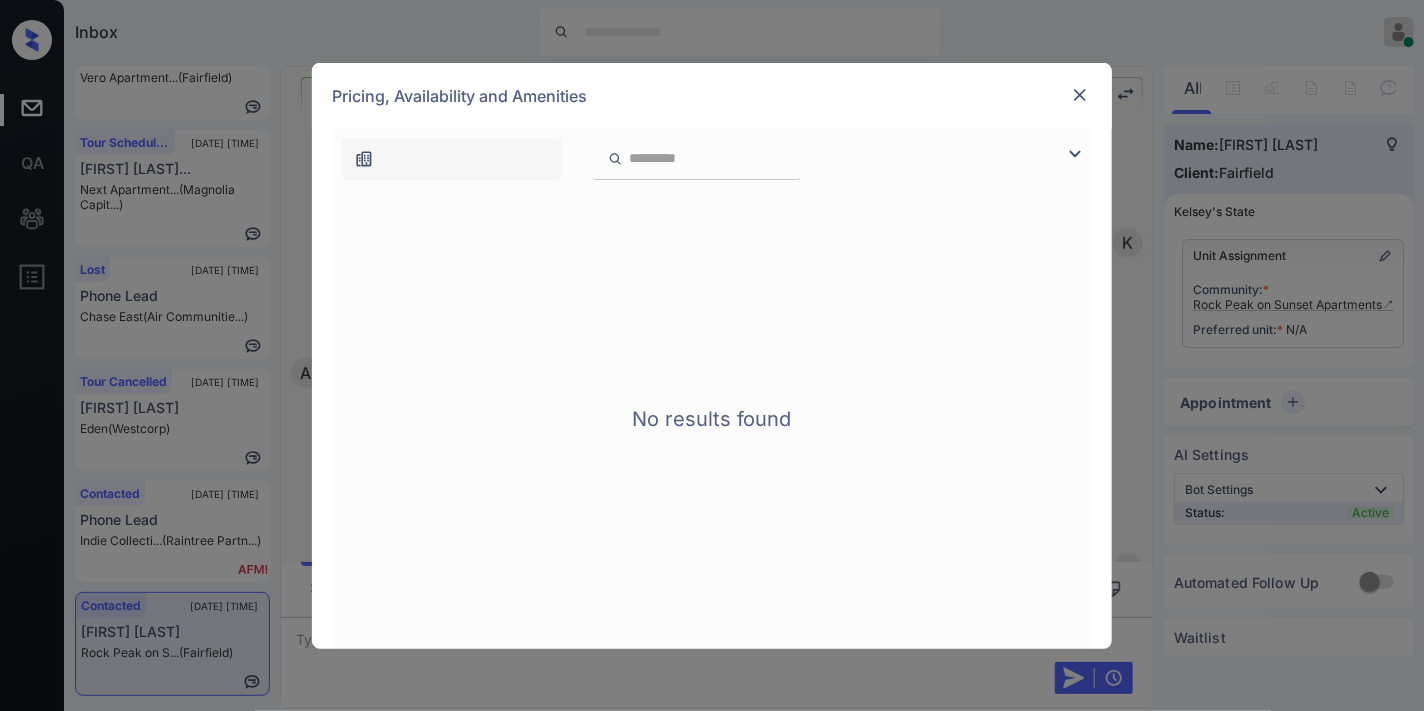 click at bounding box center [1080, 95] 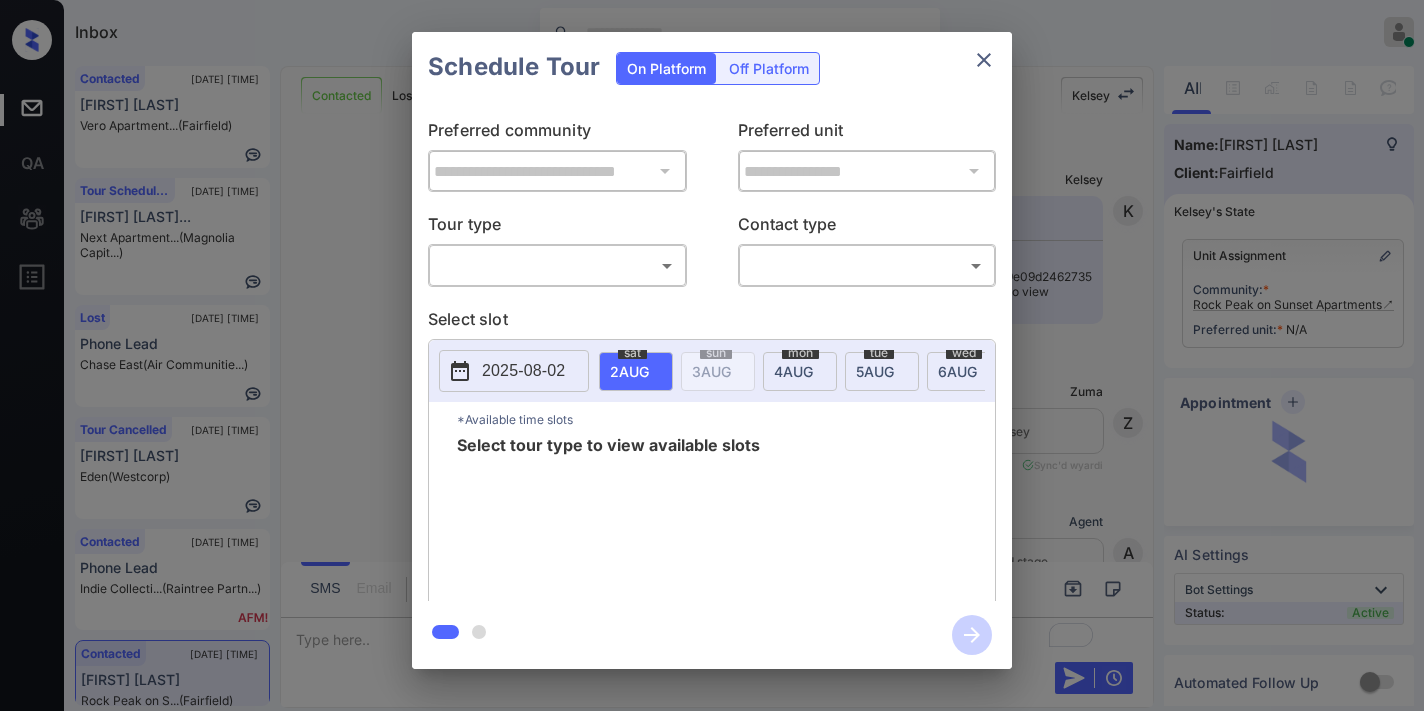 scroll, scrollTop: 0, scrollLeft: 0, axis: both 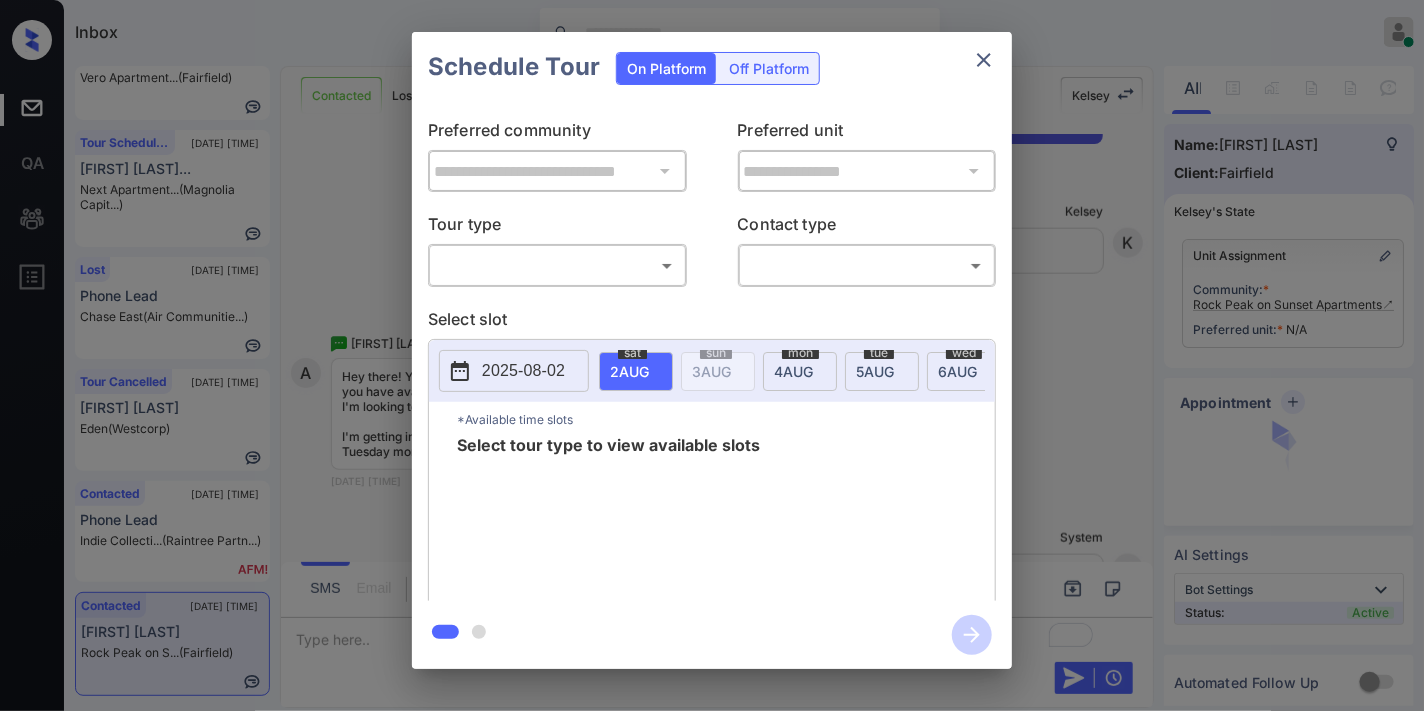 click on "Inbox Samantha Soliven Online Set yourself   offline Set yourself   on break Profile Switch to  dark  mode Sign out Contacted Aug-02 12:53 pm   David Parsi Vero Apartment...  (Fairfield) Tour Scheduled Aug-02 01:00 pm   Milan Stojanov... Next Apartment...  (Magnolia Capit...) Lost Aug-02 01:07 pm   Phone Lead Chase East  (Air Communitie...) Tour Cancelled Aug-02 01:08 pm   Janice Brown Eden  (Westcorp) Contacted Aug-02 01:10 pm   Phone Lead Indie Collecti...  (Raintree Partn...) Contacted Aug-02 01:13 pm   Andrew Catania Rock Peak on S...  (Fairfield) Contacted Lost Lead Sentiment: Angry Upon sliding the acknowledgement:  Lead will move to lost stage. * ​ SMS and call option will be set to opt out. AFM will be turned off for the lead. Kelsey New Message Kelsey Notes Note: https://conversation.getzuma.com/688e6f9e09d2462735eca60b - Paste this link into your browser to view Kelsey’s conversation with the prospect Aug 02, 2025 01:05 pm K New Message Zuma Lead transferred to leasing agent: kelsey  Sync'd w  Z" at bounding box center (712, 355) 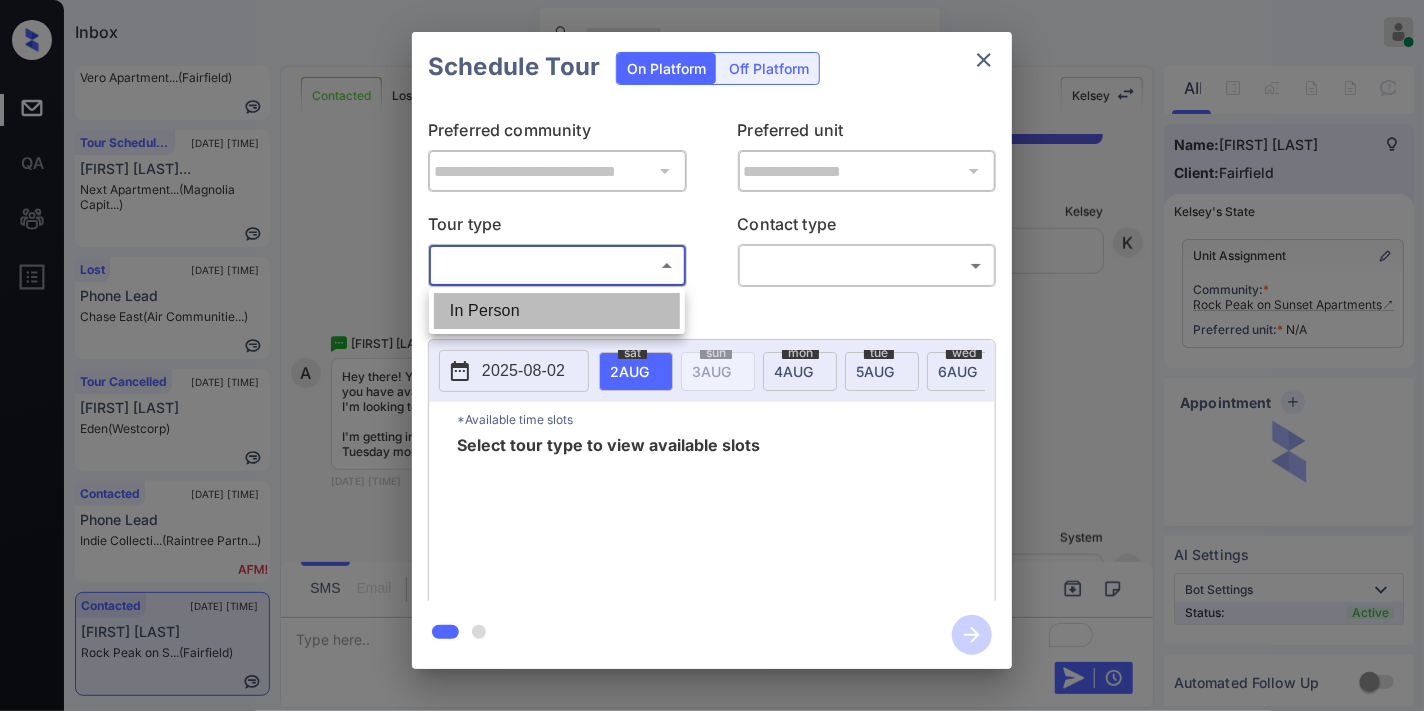 click on "In Person" at bounding box center [557, 311] 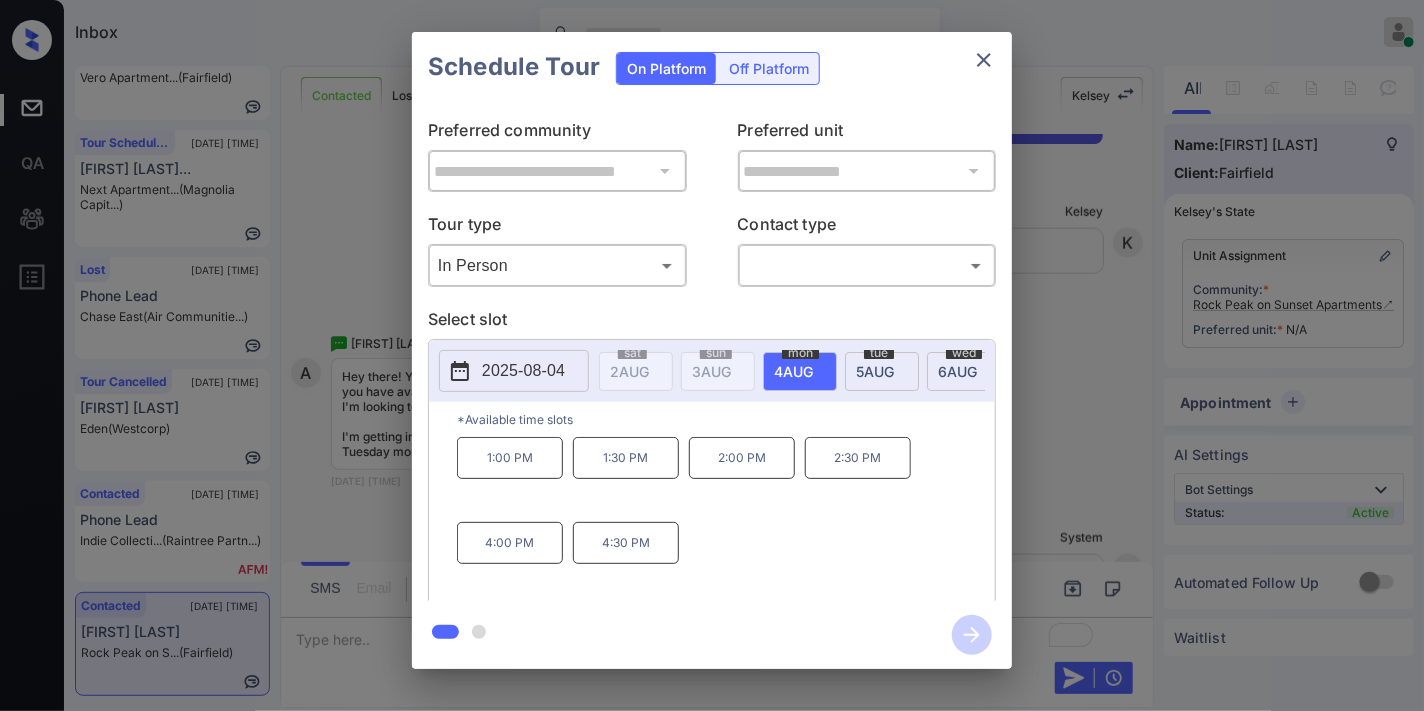 click on "2025-08-04" at bounding box center [523, 371] 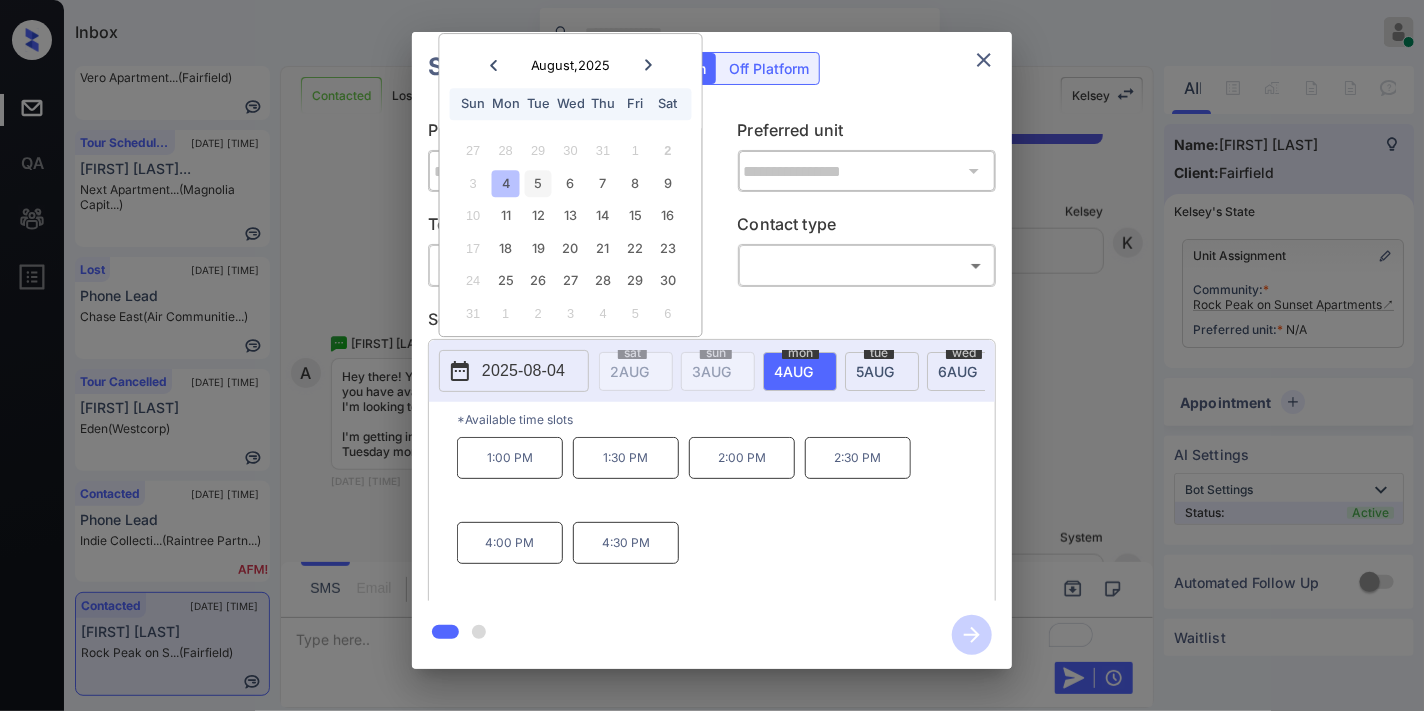 click on "5" at bounding box center [538, 183] 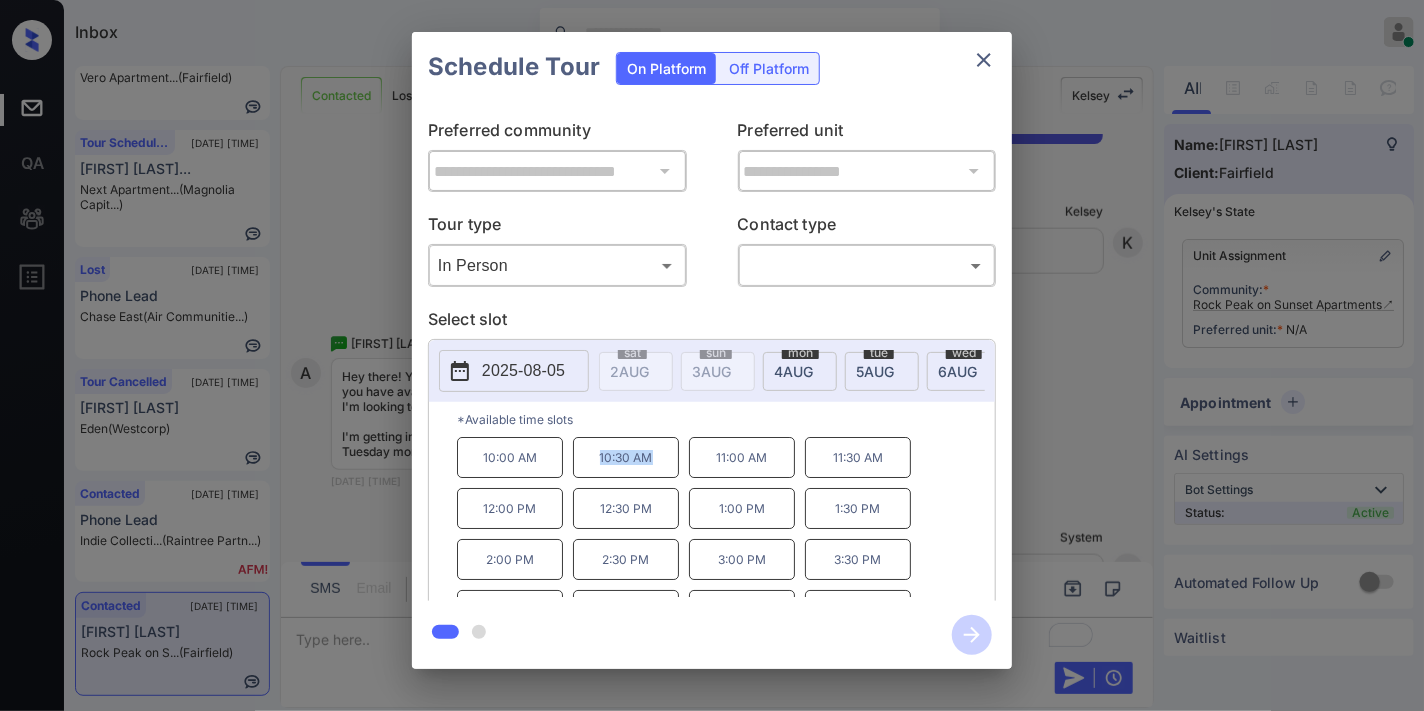 drag, startPoint x: 656, startPoint y: 475, endPoint x: 588, endPoint y: 460, distance: 69.63476 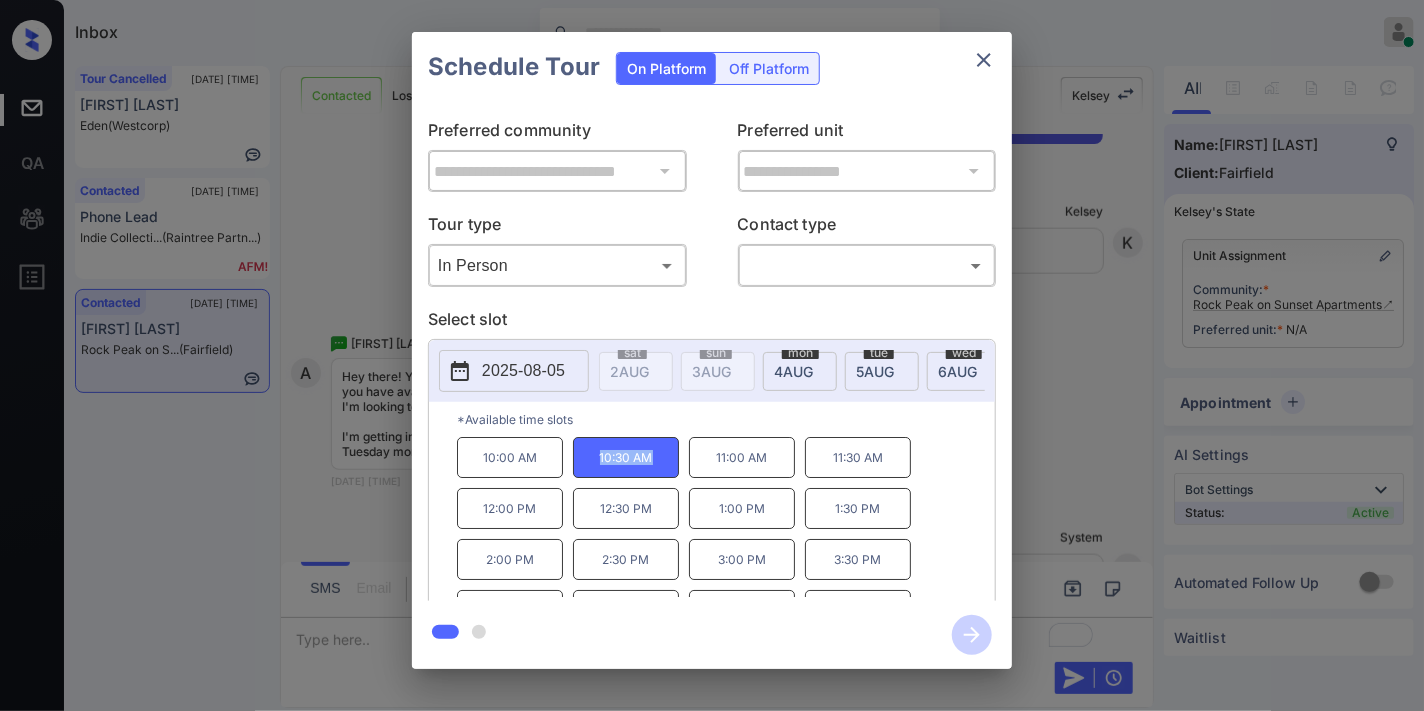scroll, scrollTop: 0, scrollLeft: 0, axis: both 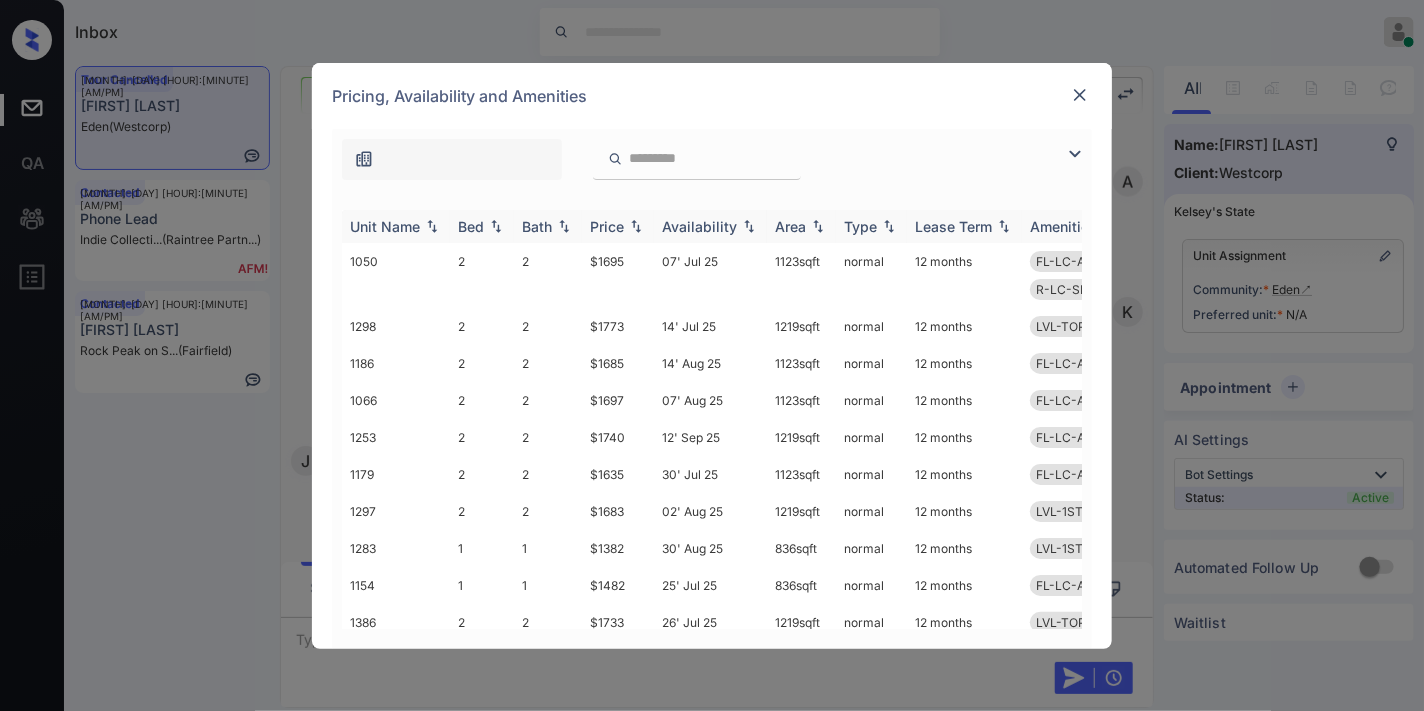 click on "Price" at bounding box center (618, 226) 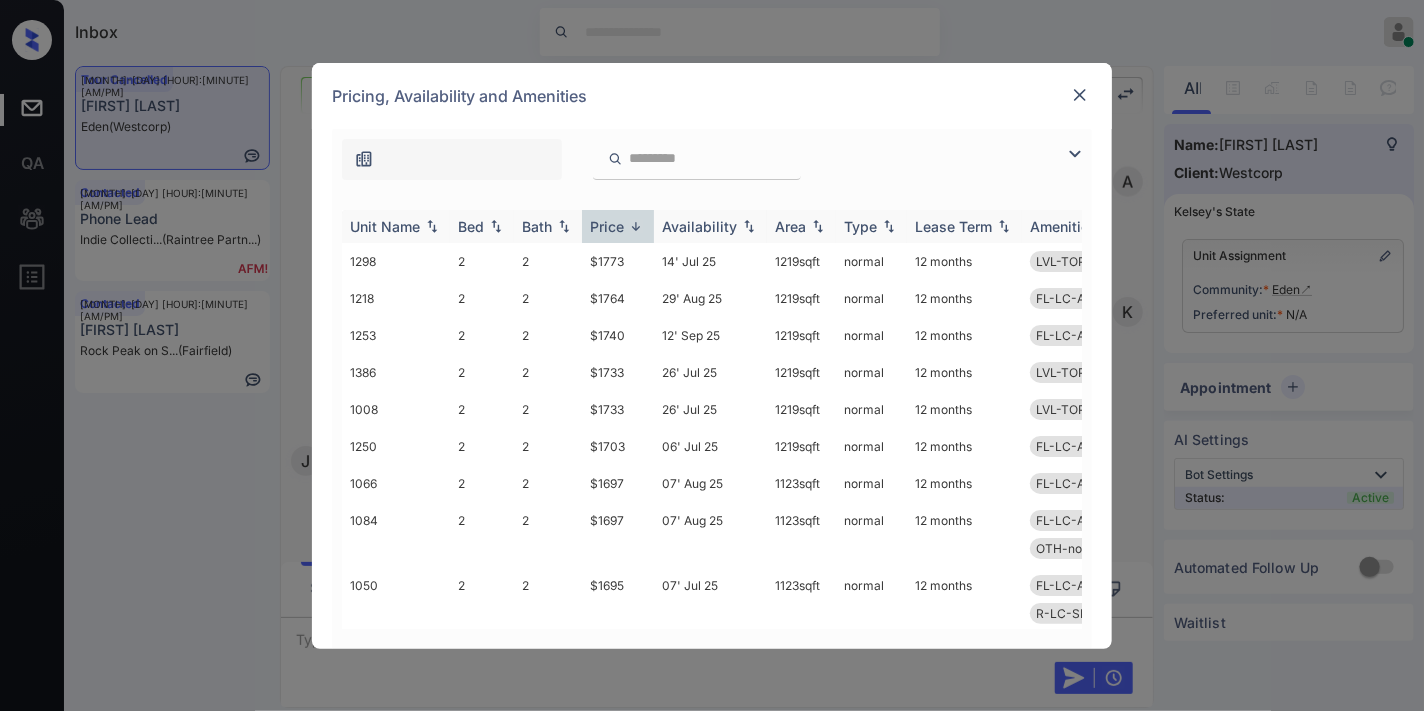 click on "Price" at bounding box center [607, 226] 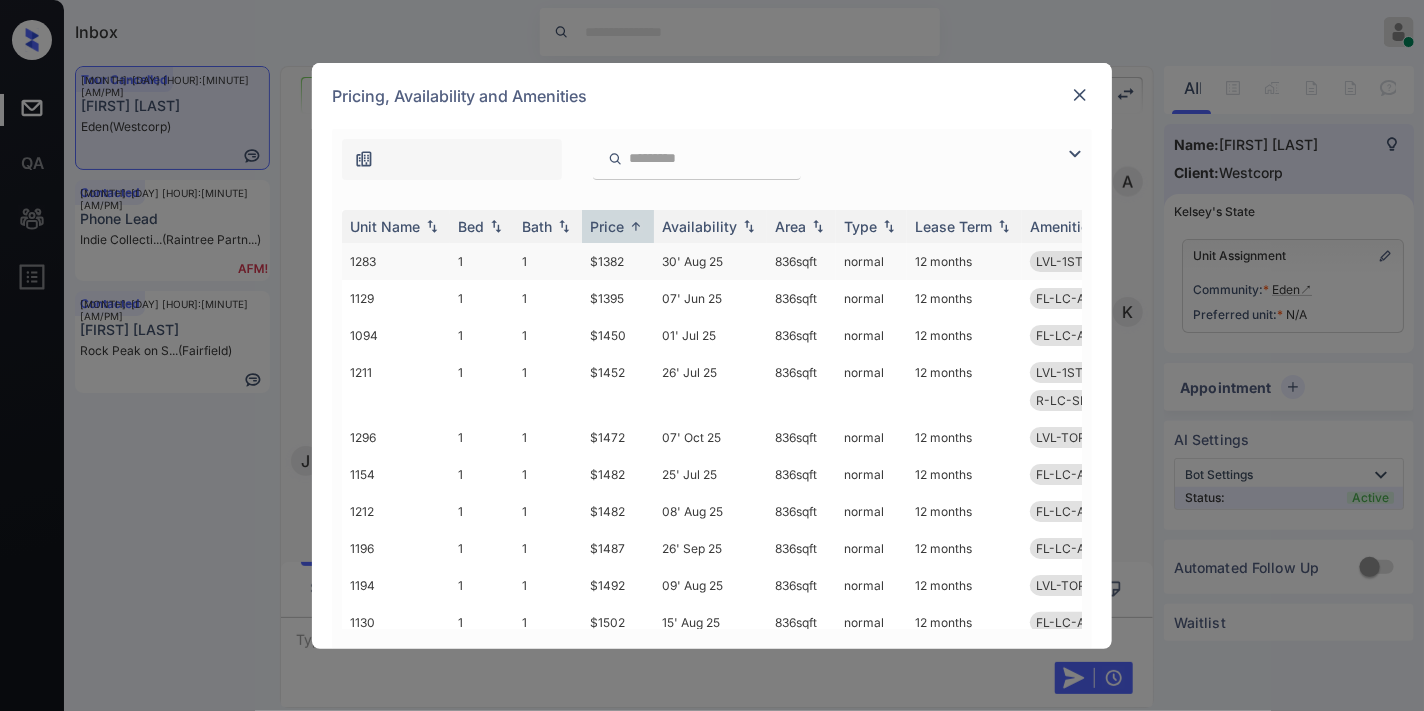 click on "$1382" at bounding box center (618, 261) 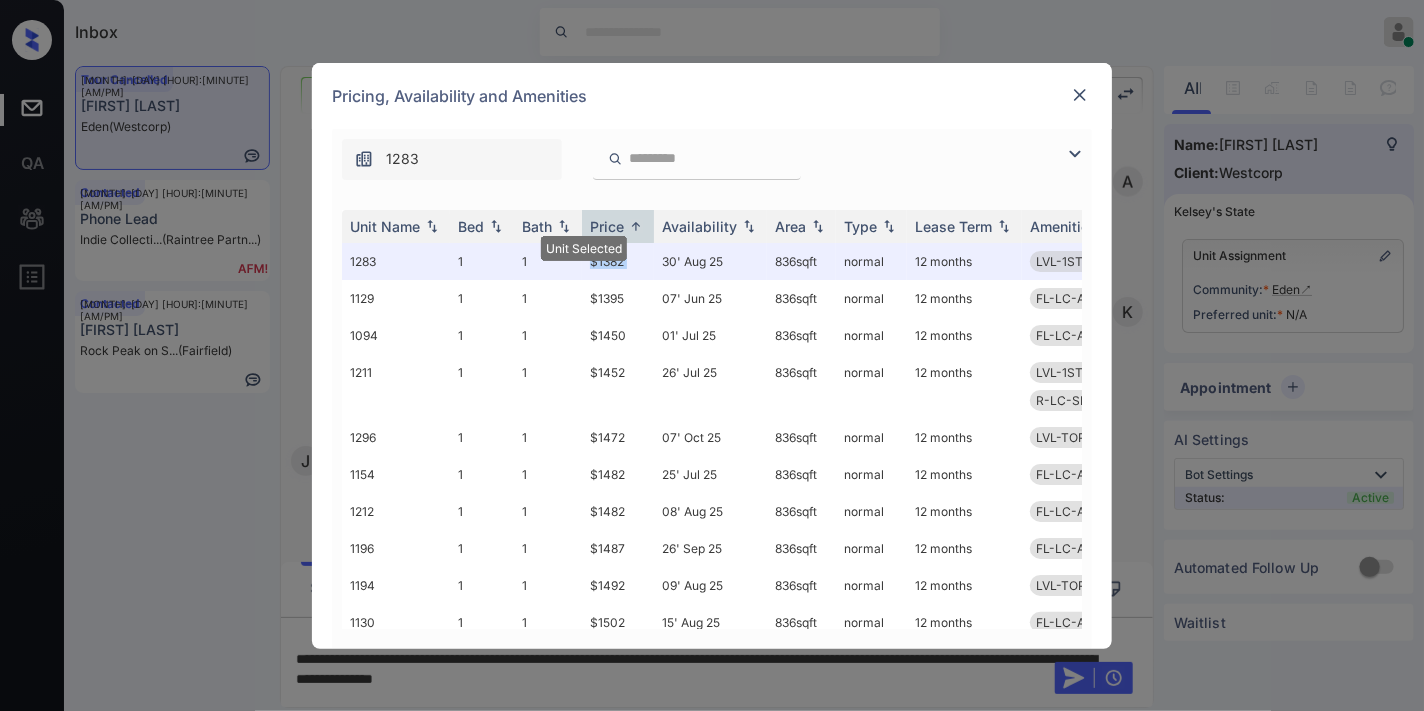 click at bounding box center [1080, 95] 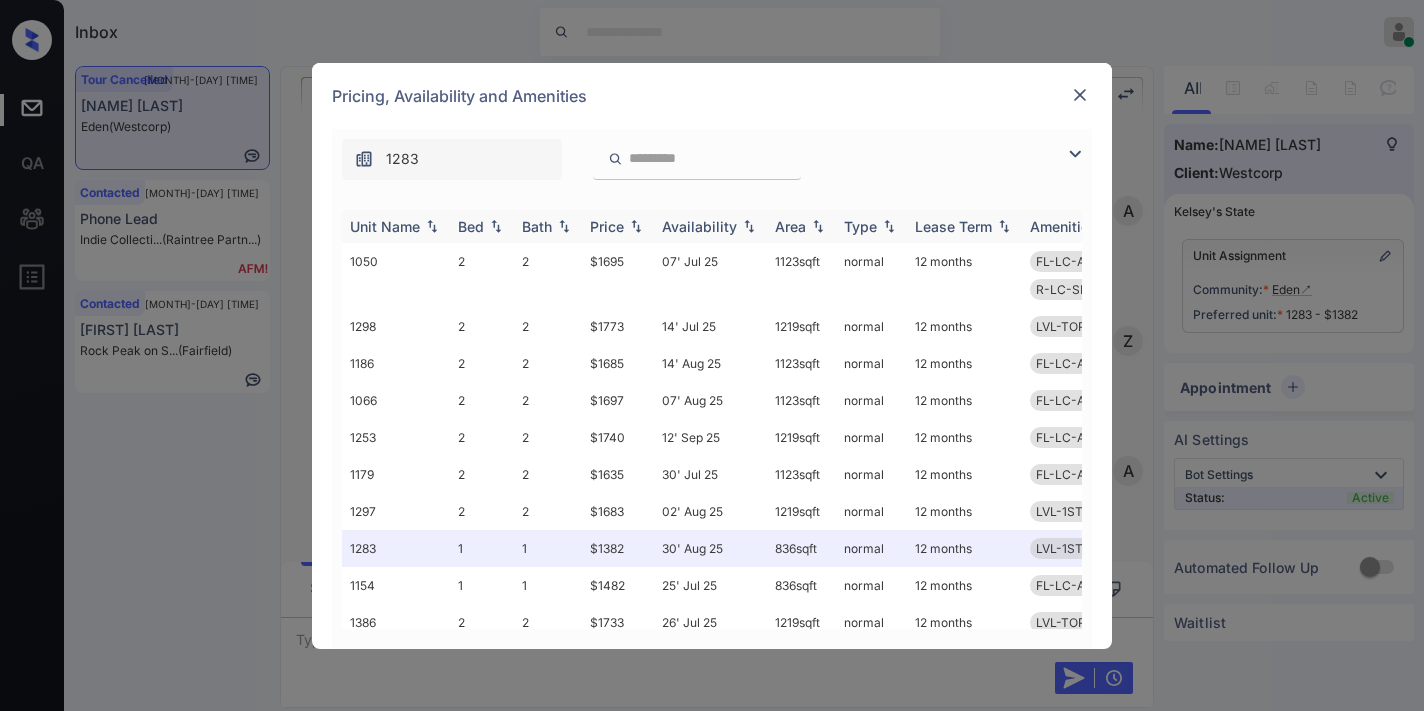 click on "Price" at bounding box center [607, 226] 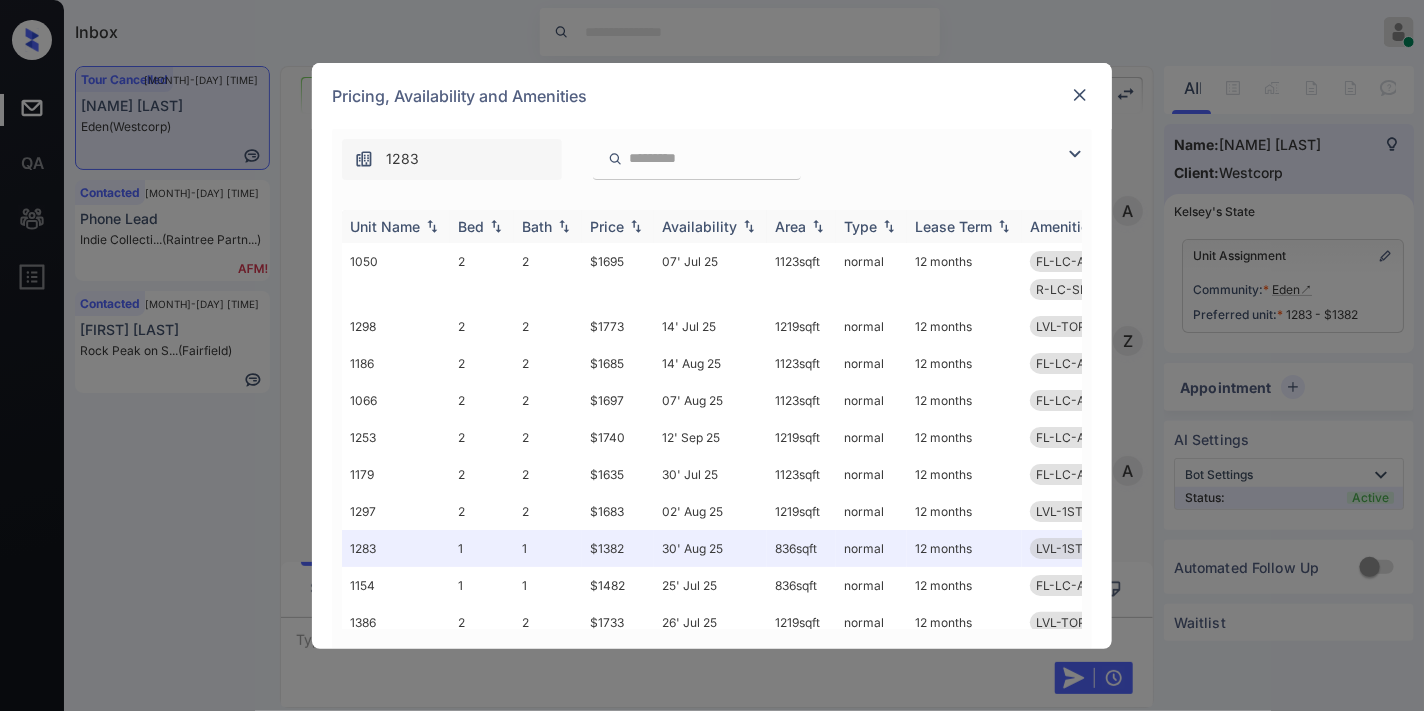 click on "Price" at bounding box center [607, 226] 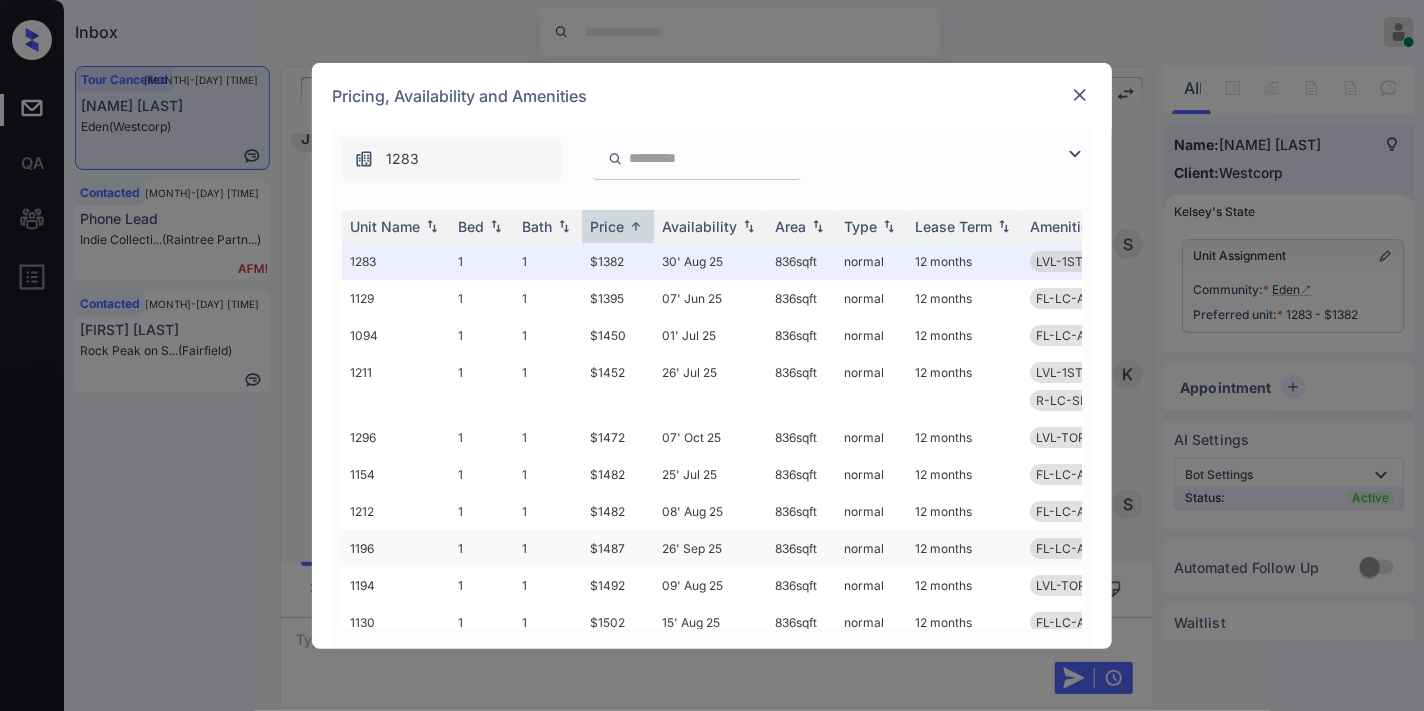 scroll, scrollTop: 222, scrollLeft: 0, axis: vertical 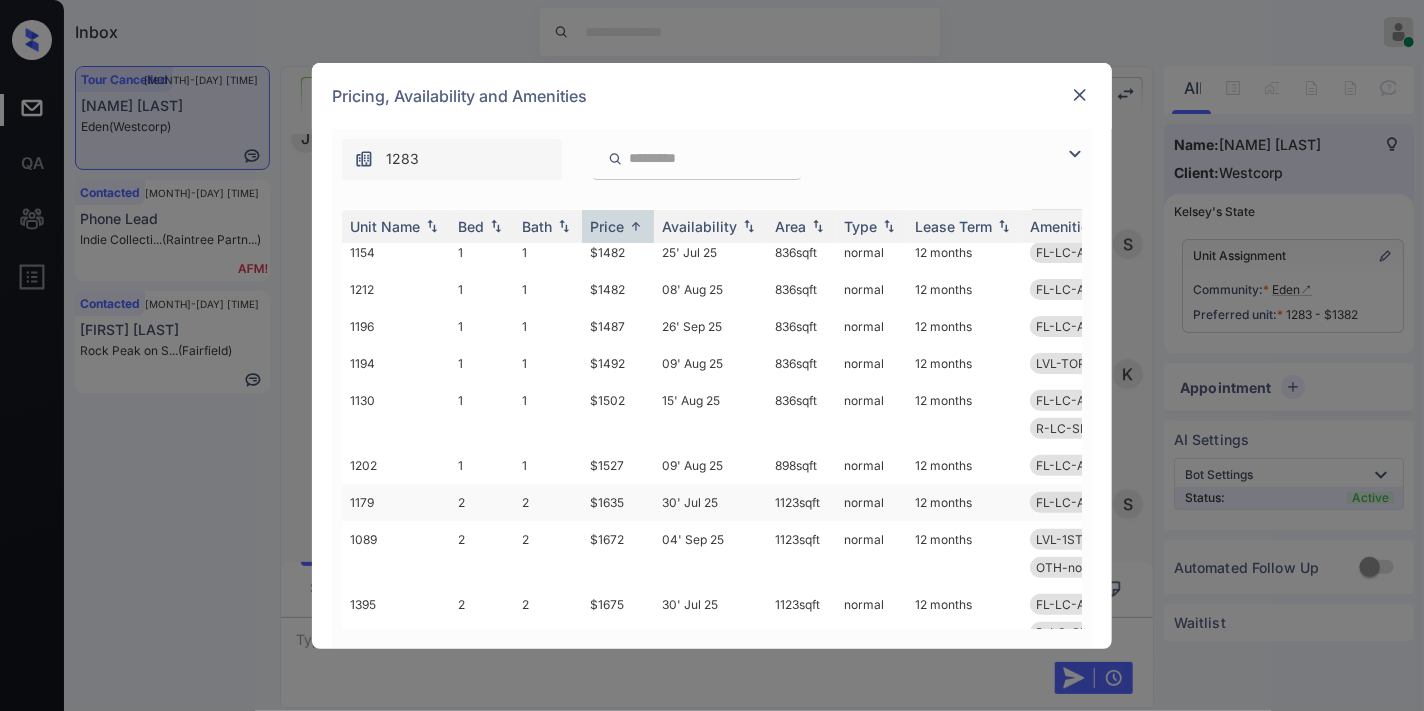 click on "$1635" at bounding box center [618, 502] 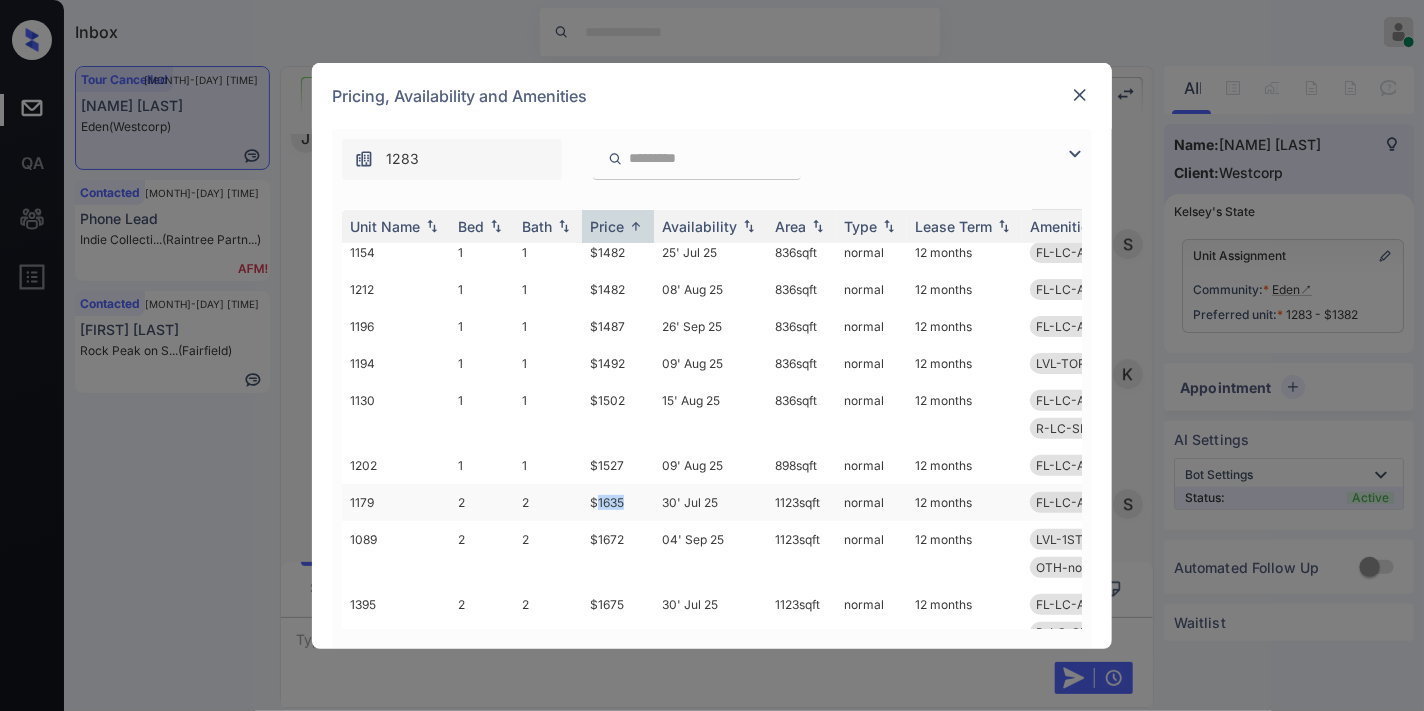 click on "$1635" at bounding box center [618, 502] 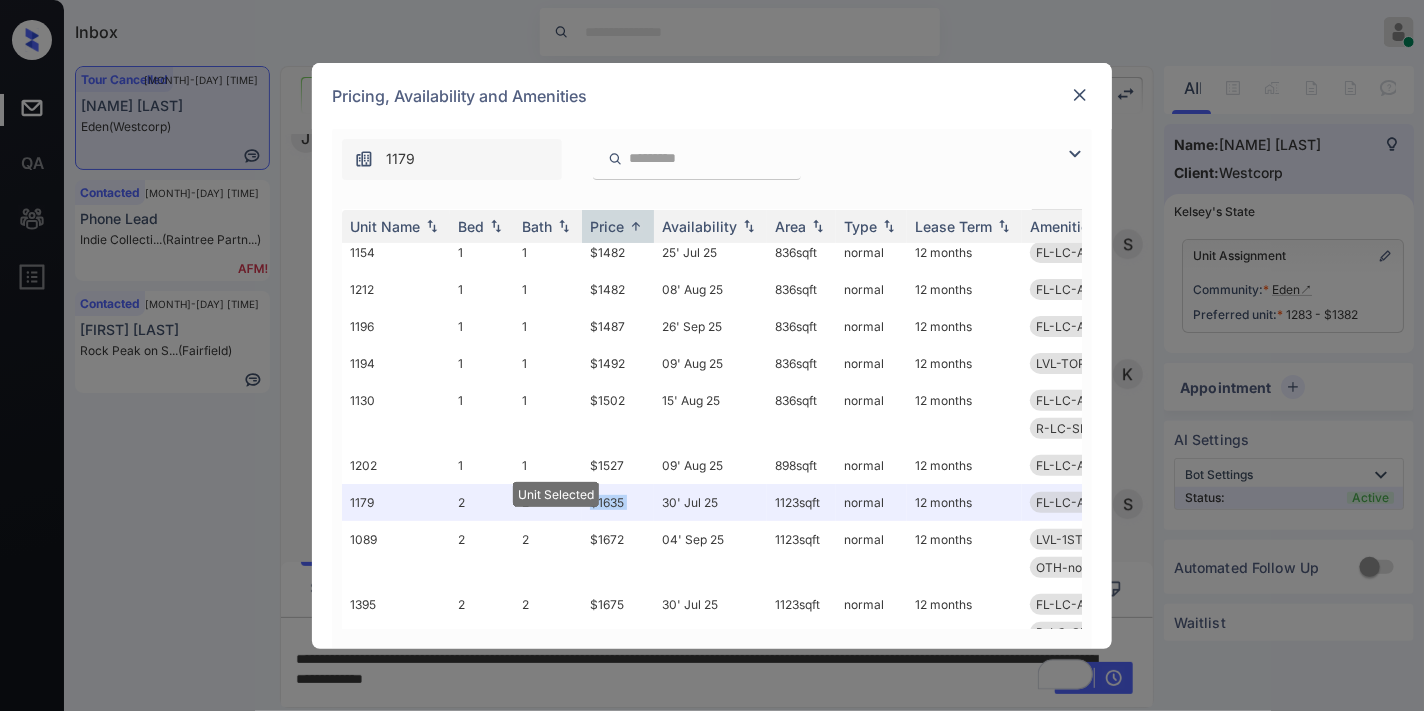 click at bounding box center [1080, 95] 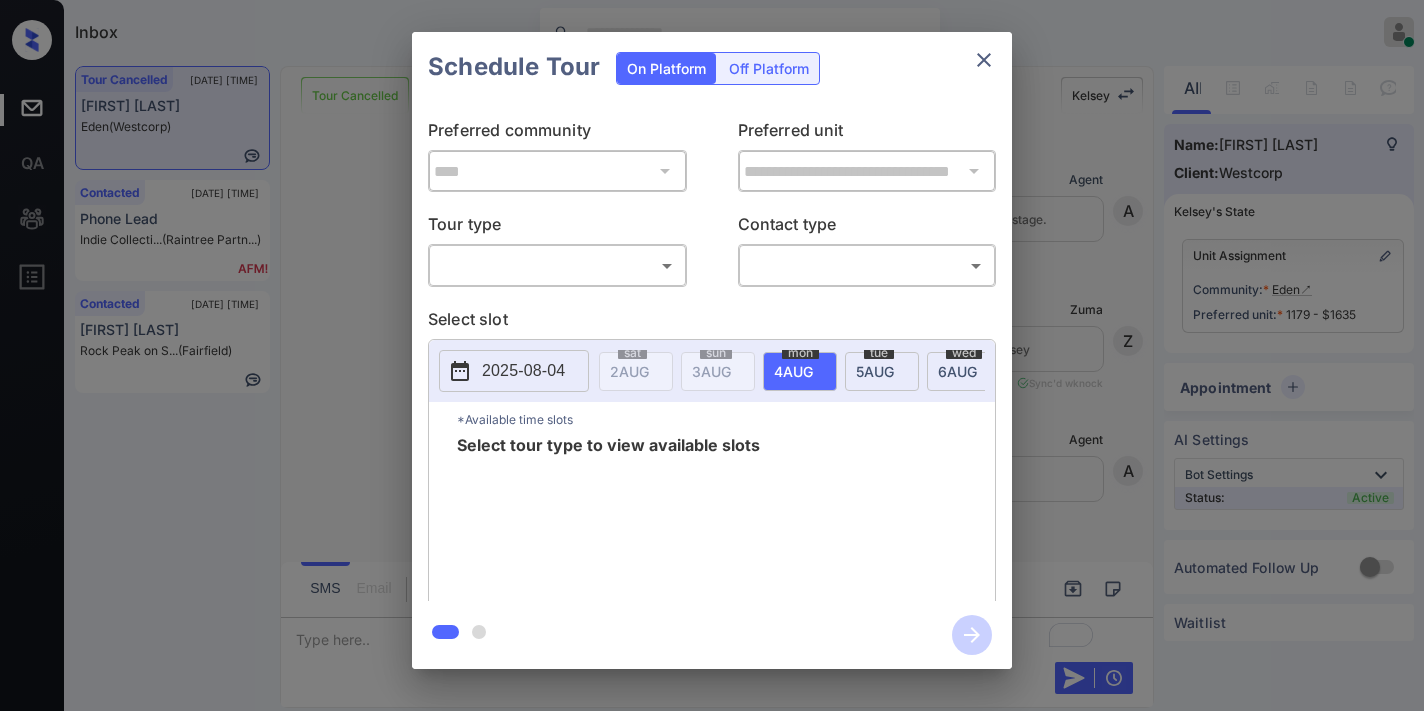 scroll, scrollTop: 0, scrollLeft: 0, axis: both 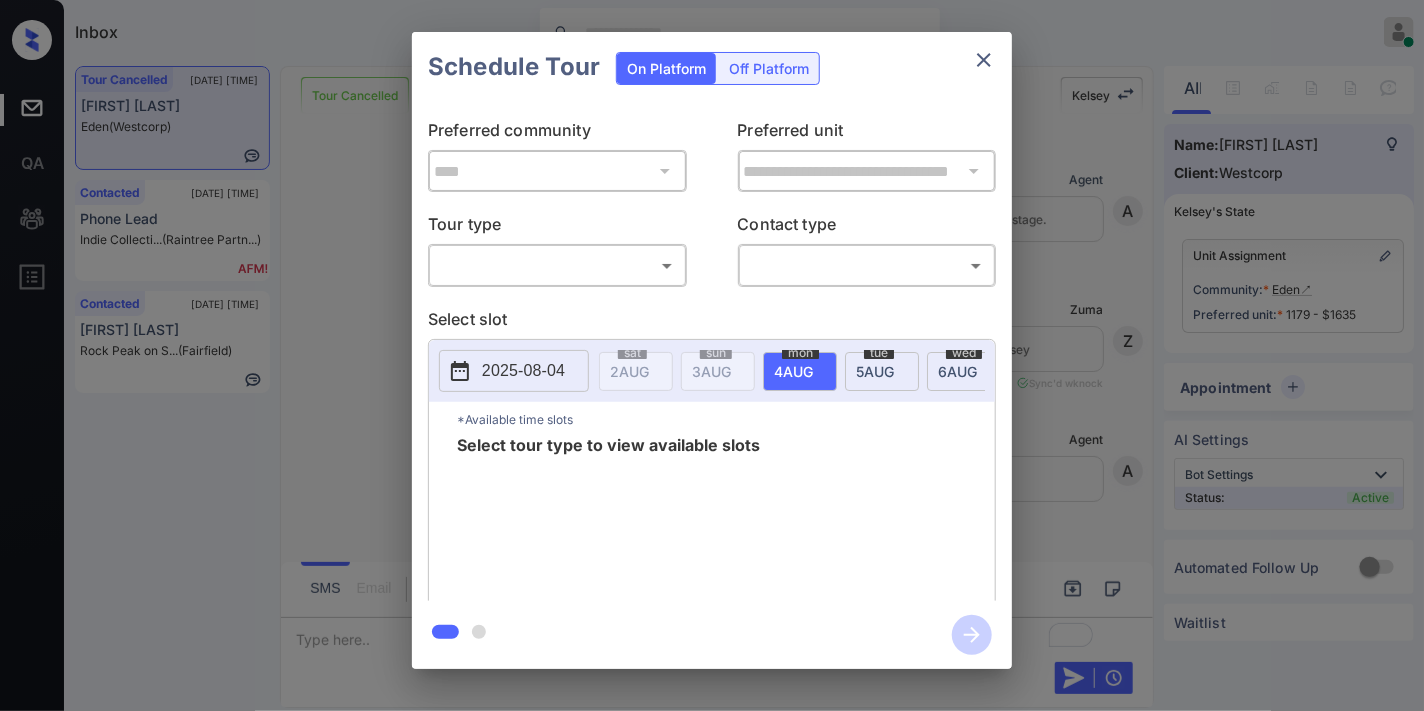 click on "Inbox Samantha Soliven Online Set yourself   offline Set yourself   on break Profile Switch to  dark  mode Sign out Tour Cancelled Aug-02 01:08 pm   Janice Brown Eden  (Westcorp) Contacted Aug-02 01:10 pm   Phone Lead Indie Collecti...  (Raintree Partn...) Contacted Aug-02 01:13 pm   Andrew Catania Rock Peak on S...  (Fairfield) Tour Cancelled Lost Lead Sentiment: Angry Upon sliding the acknowledgement:  Lead will move to lost stage. * ​ SMS and call option will be set to opt out. AFM will be turned off for the lead. Kelsey New Message Agent Lead created via webhook in Inbound stage. Jul 24, 2025 04:02 pm A New Message Zuma Lead transferred to leasing agent: kelsey Jul 24, 2025 04:02 pm  Sync'd w  knock Z New Message Agent AFM Request sent to Kelsey. Jul 24, 2025 04:02 pm A New Message Agent Notes Note: Structured Note:
Move In Date: 2025-09-01
Jul 24, 2025 04:02 pm A New Message Kelsey Lead Details Updated
Move In Date:  1-9-2025
Jul 24, 2025 04:02 pm K New Message Kelsey Jul 24, 2025 04:02 pm   K K" at bounding box center (712, 355) 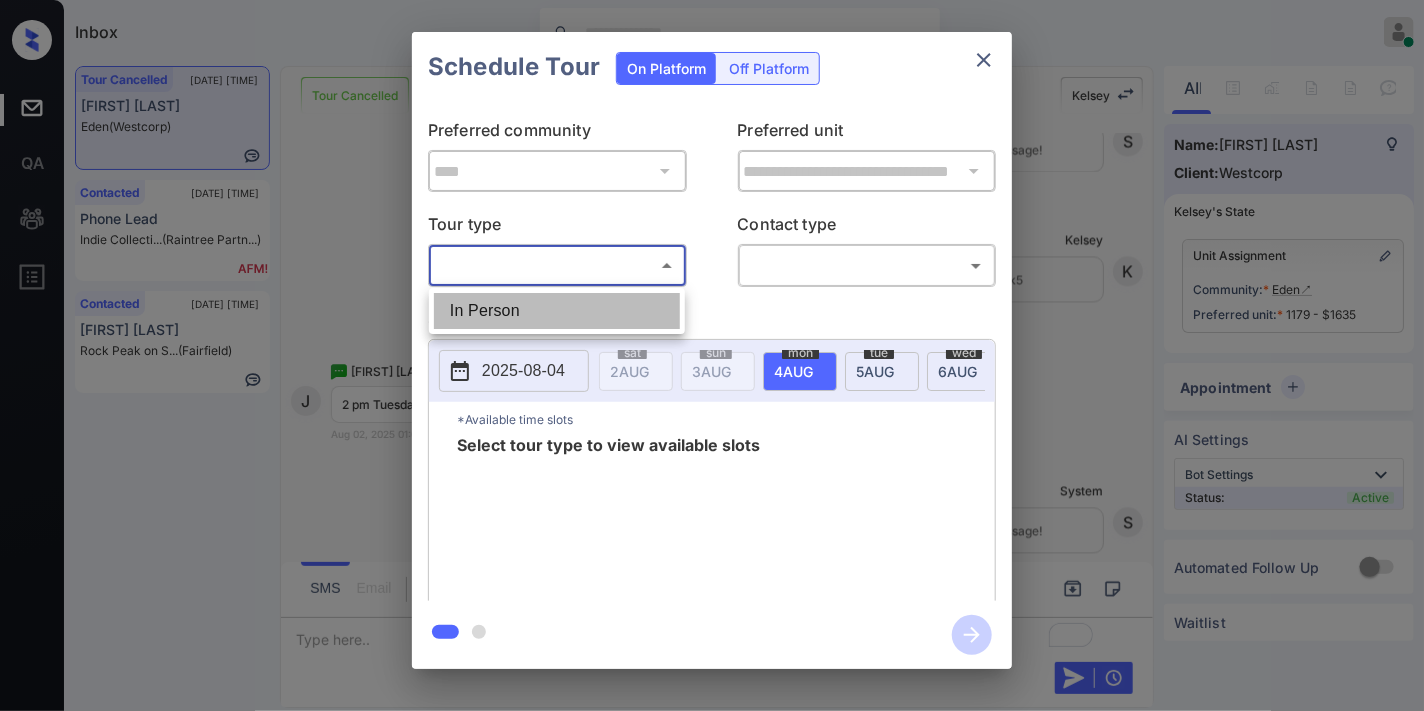 click on "In Person" at bounding box center (557, 311) 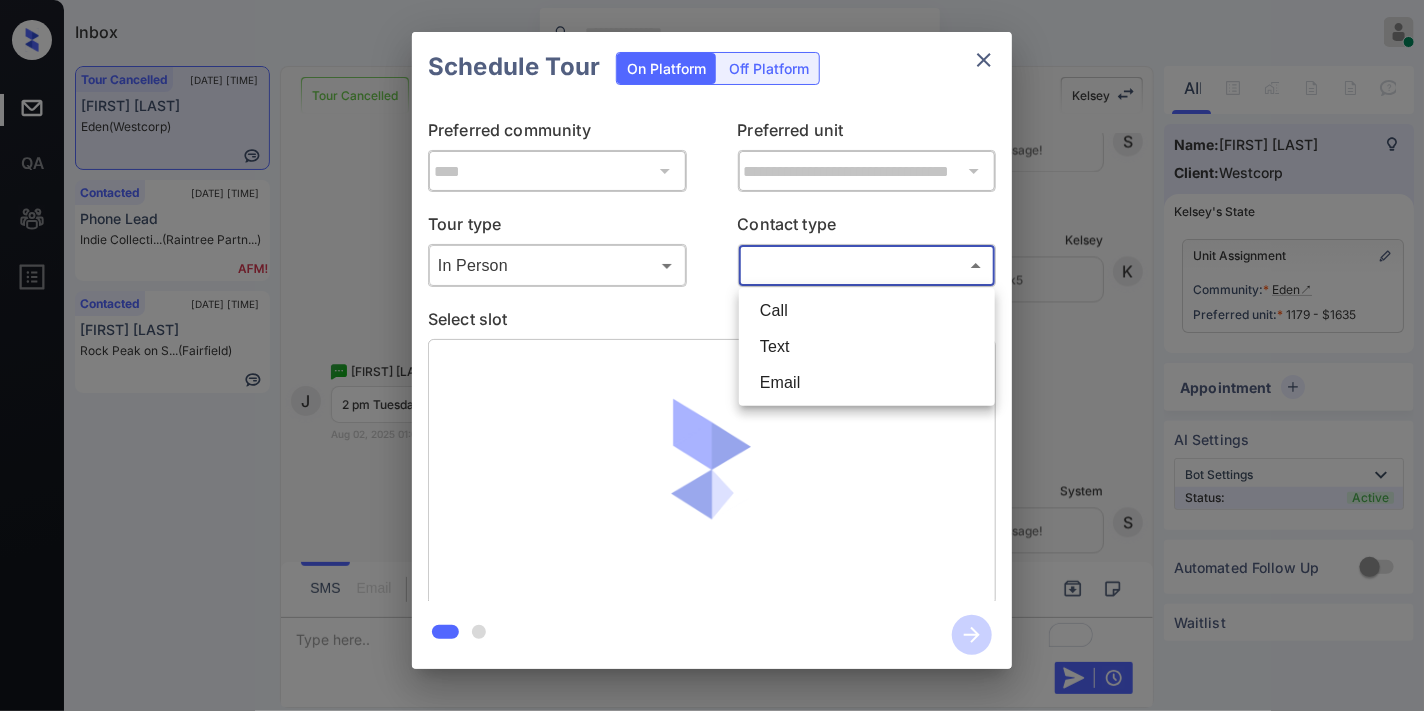 click on "Inbox Samantha Soliven Online Set yourself   offline Set yourself   on break Profile Switch to  dark  mode Sign out Tour Cancelled Aug-02 01:08 pm   Janice Brown Eden  (Westcorp) Contacted Aug-02 01:10 pm   Phone Lead Indie Collecti...  (Raintree Partn...) Contacted Aug-02 01:13 pm   Andrew Catania Rock Peak on S...  (Fairfield) Tour Cancelled Lost Lead Sentiment: Angry Upon sliding the acknowledgement:  Lead will move to lost stage. * ​ SMS and call option will be set to opt out. AFM will be turned off for the lead. Kelsey New Message Agent Lead created via webhook in Inbound stage. Jul 24, 2025 04:02 pm A New Message Zuma Lead transferred to leasing agent: kelsey Jul 24, 2025 04:02 pm  Sync'd w  knock Z New Message Agent AFM Request sent to Kelsey. Jul 24, 2025 04:02 pm A New Message Agent Notes Note: Structured Note:
Move In Date: 2025-09-01
Jul 24, 2025 04:02 pm A New Message Kelsey Lead Details Updated
Move In Date:  1-9-2025
Jul 24, 2025 04:02 pm K New Message Kelsey Jul 24, 2025 04:02 pm   K K" at bounding box center (712, 355) 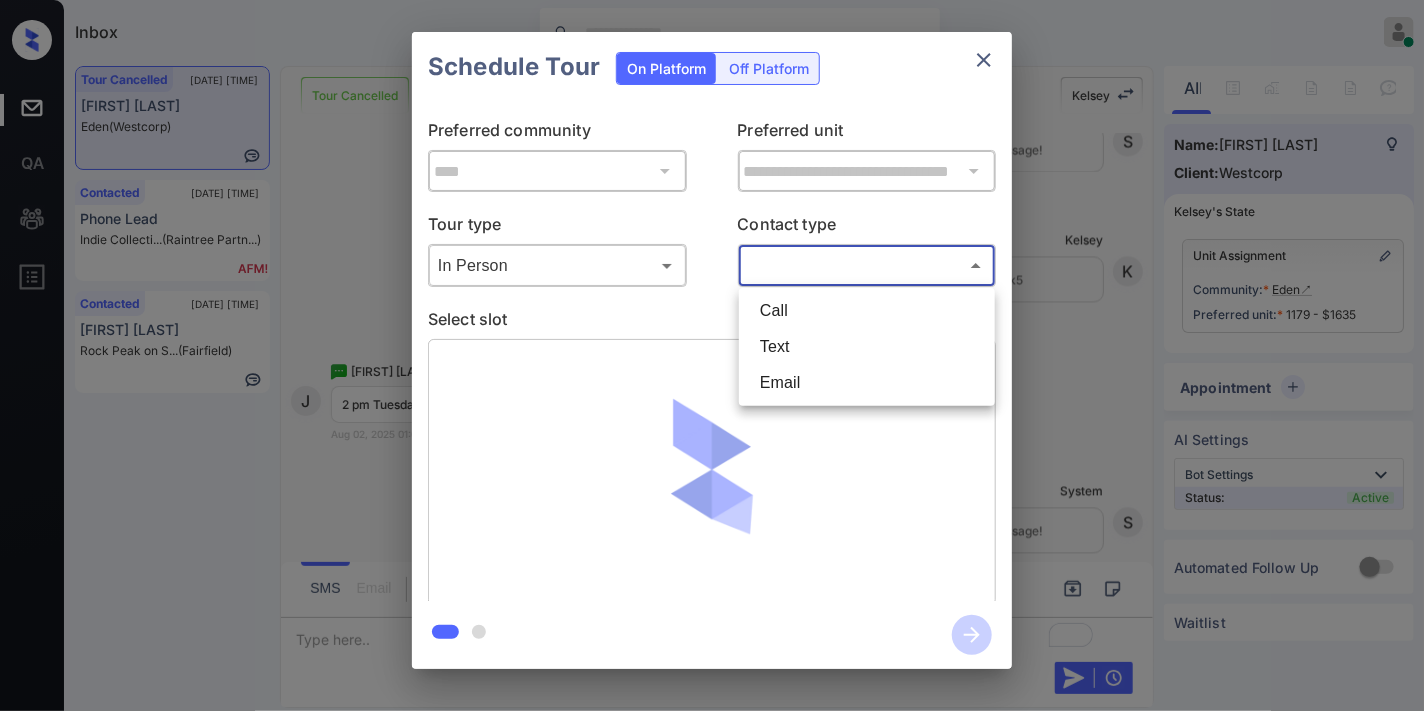 click on "Text" at bounding box center (867, 347) 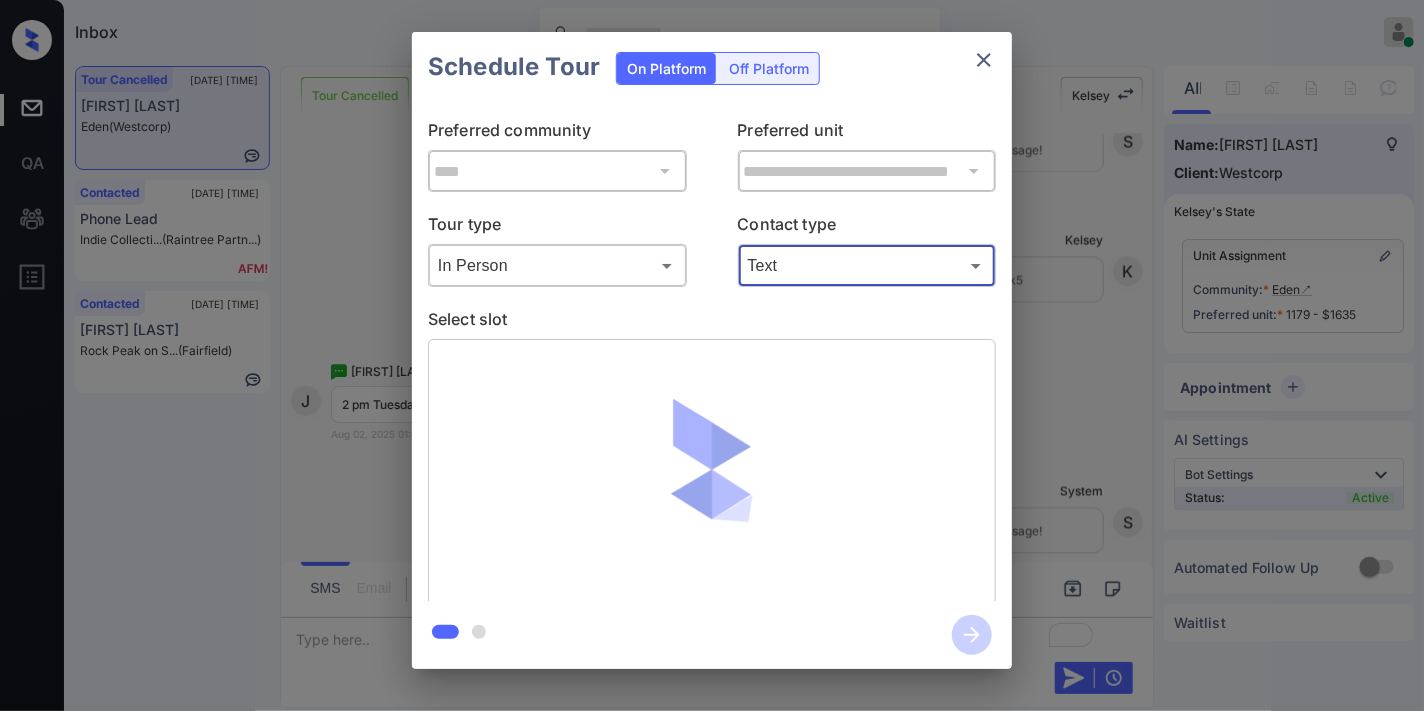 type on "****" 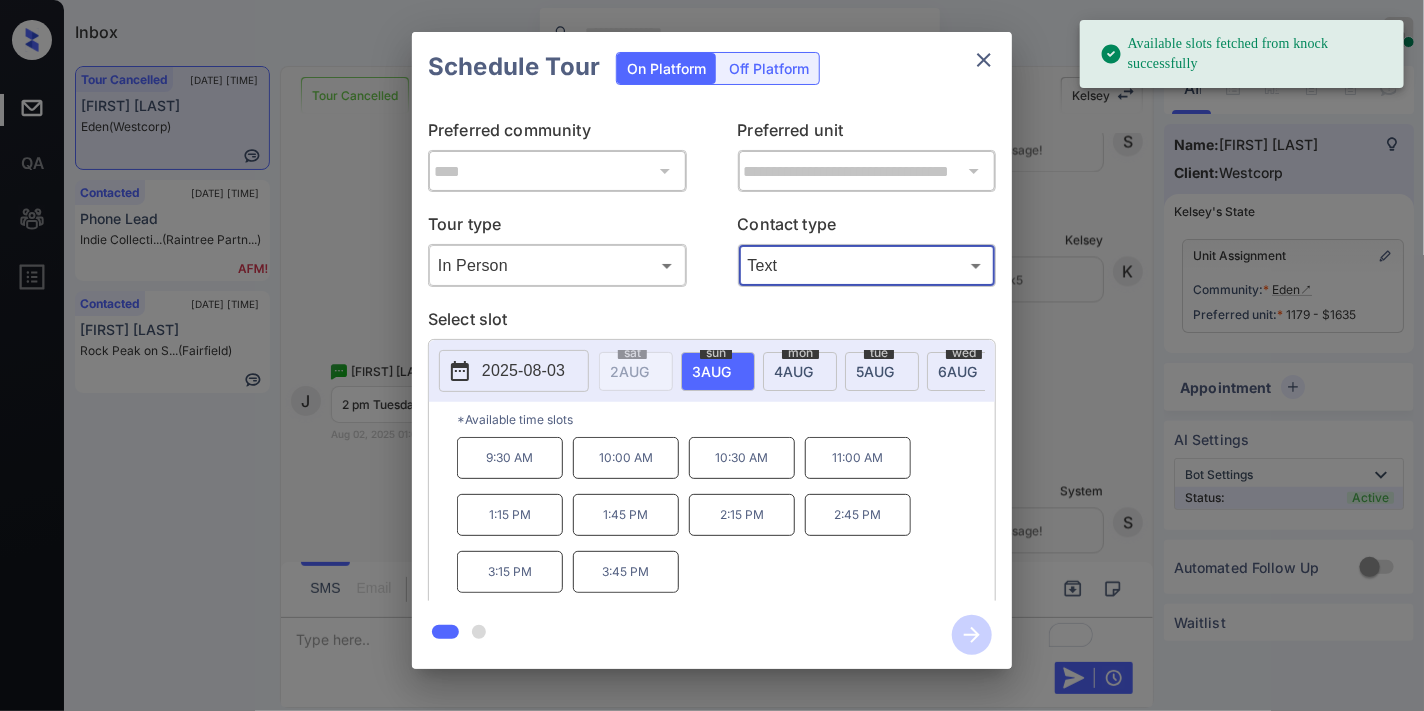 click on "2025-08-03" at bounding box center (523, 371) 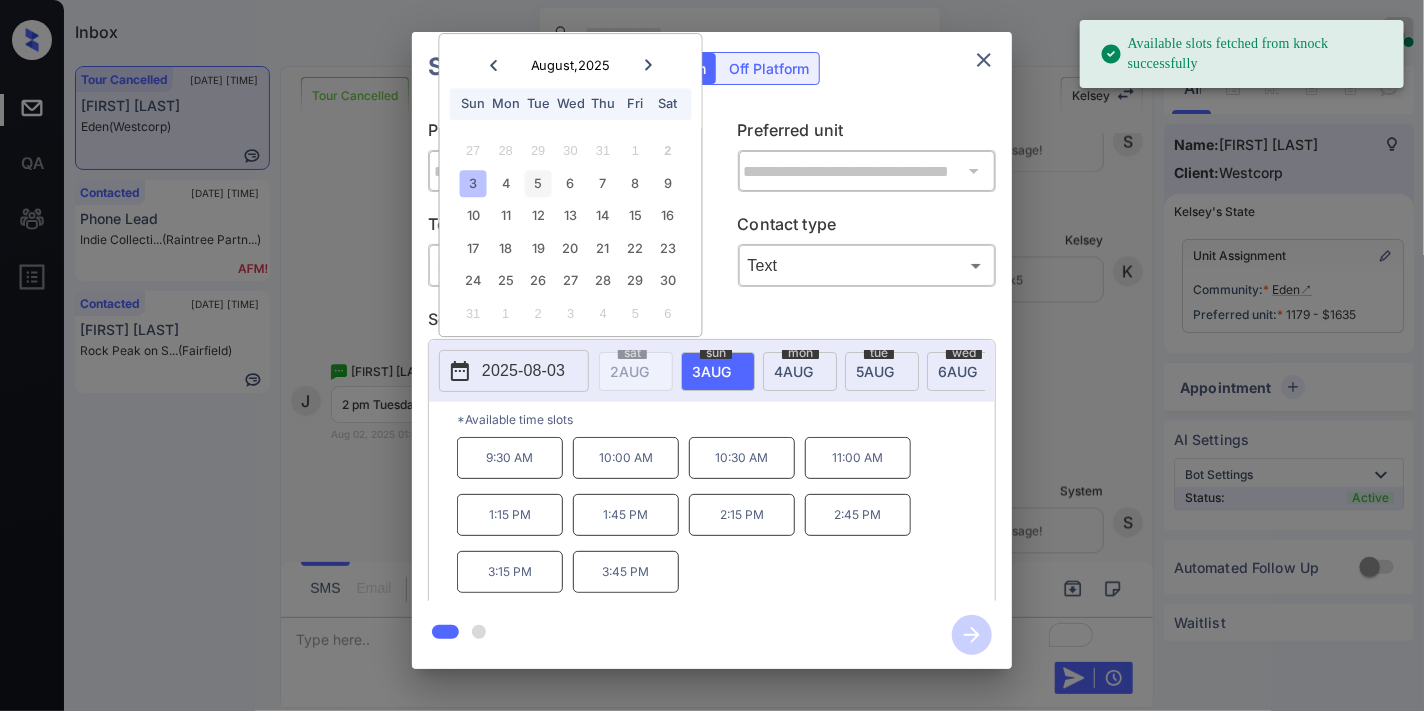click on "5" at bounding box center (538, 183) 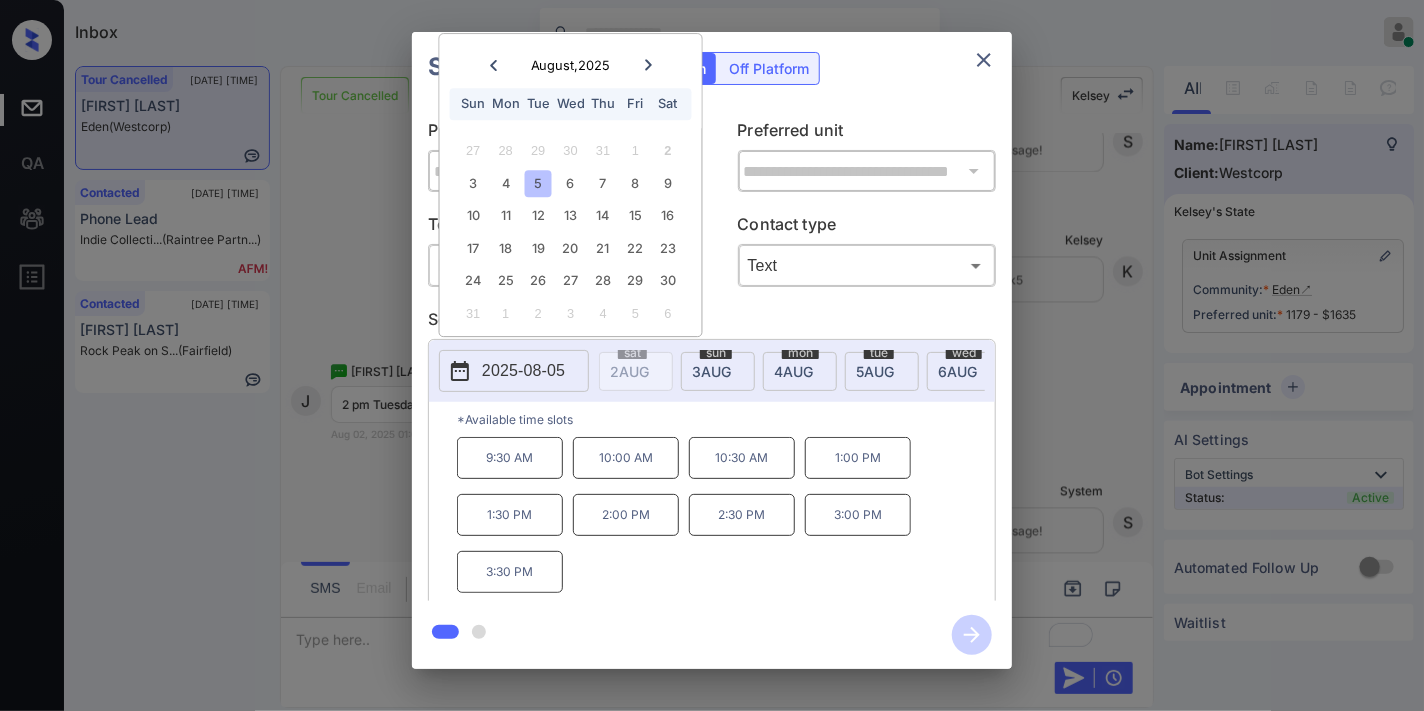 click on "2:00 PM" at bounding box center (626, 515) 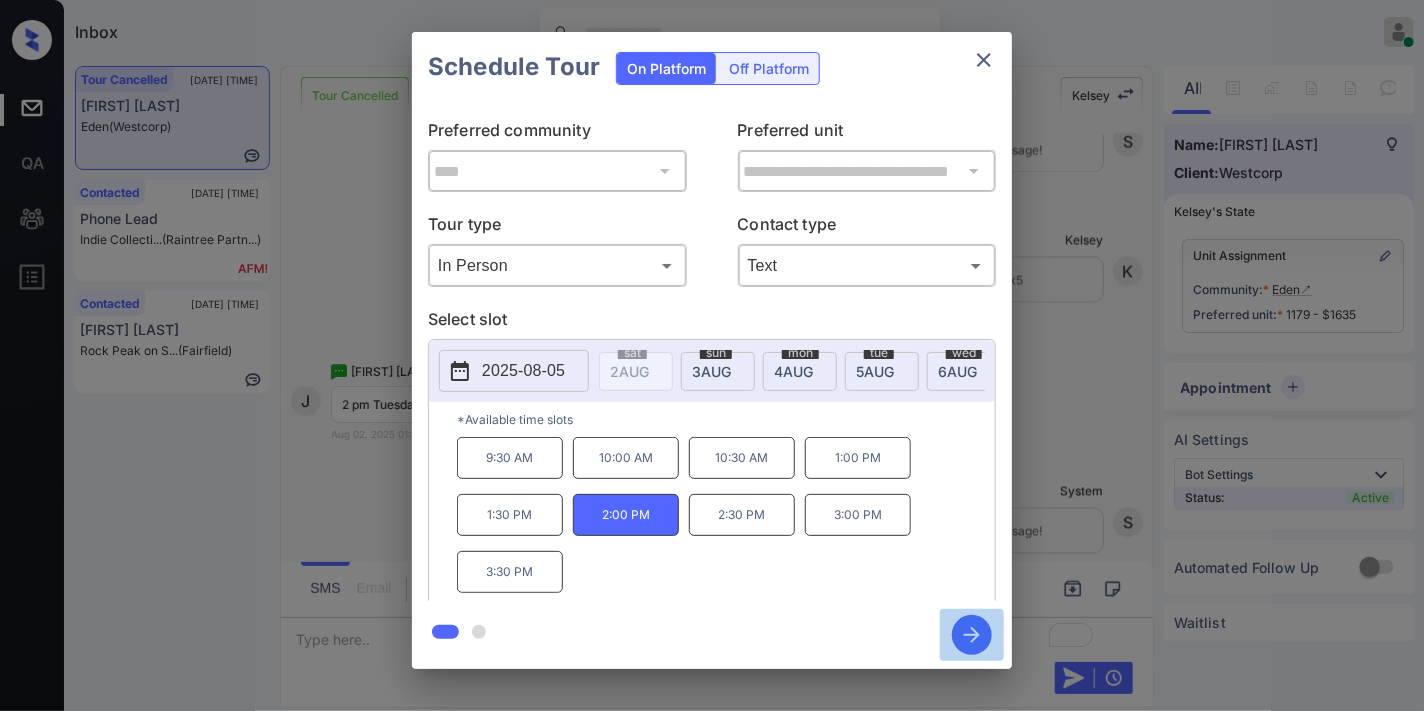 click 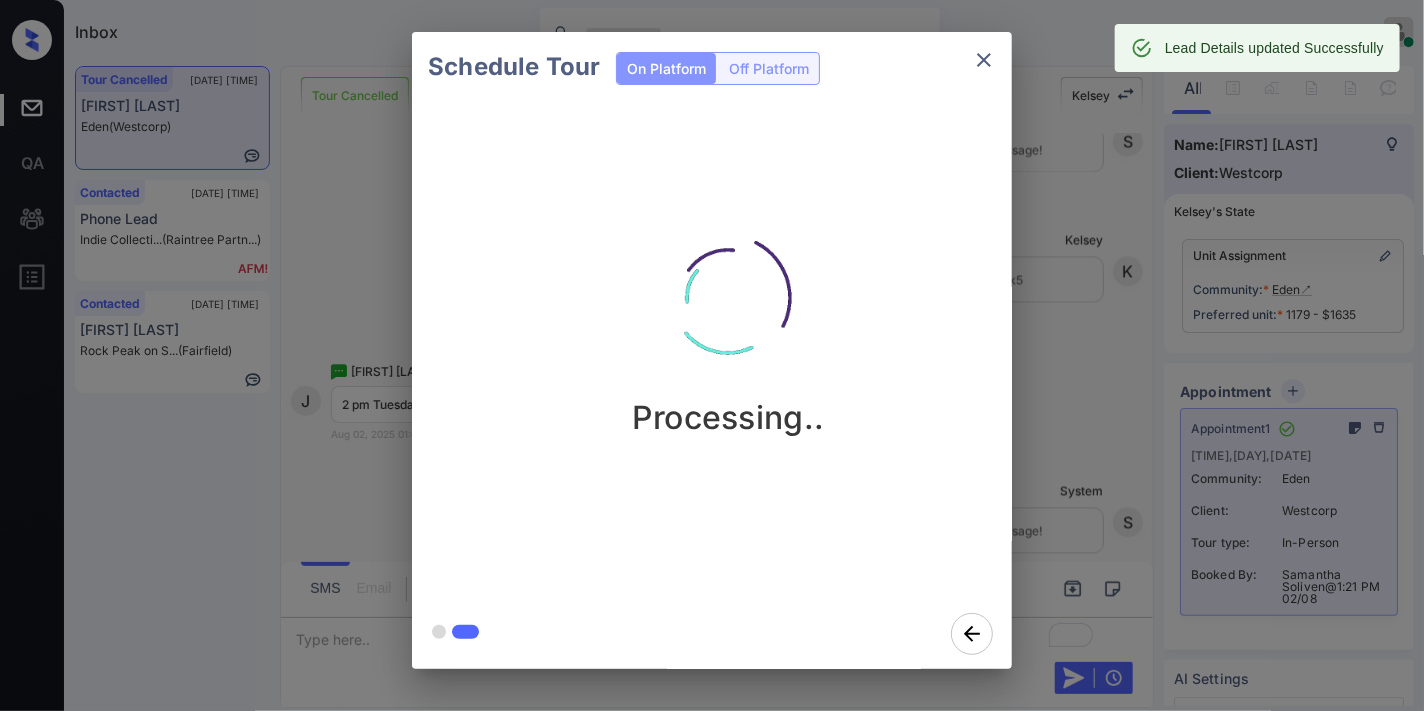 click 